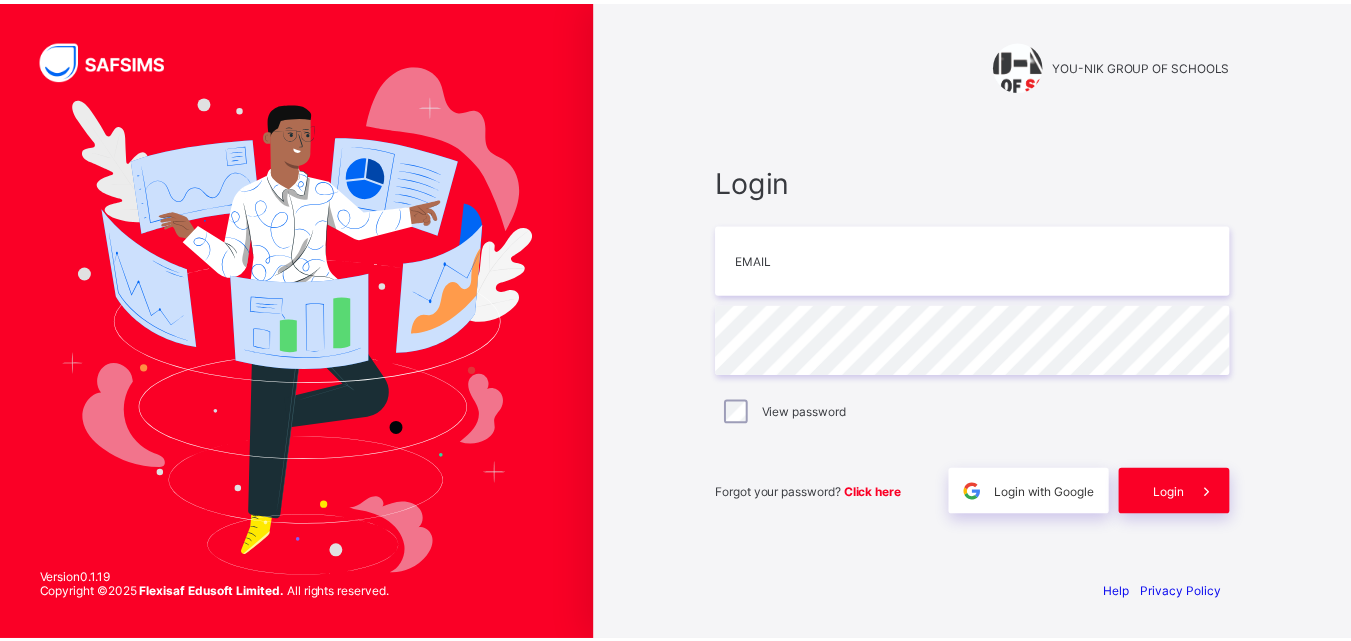 scroll, scrollTop: 0, scrollLeft: 0, axis: both 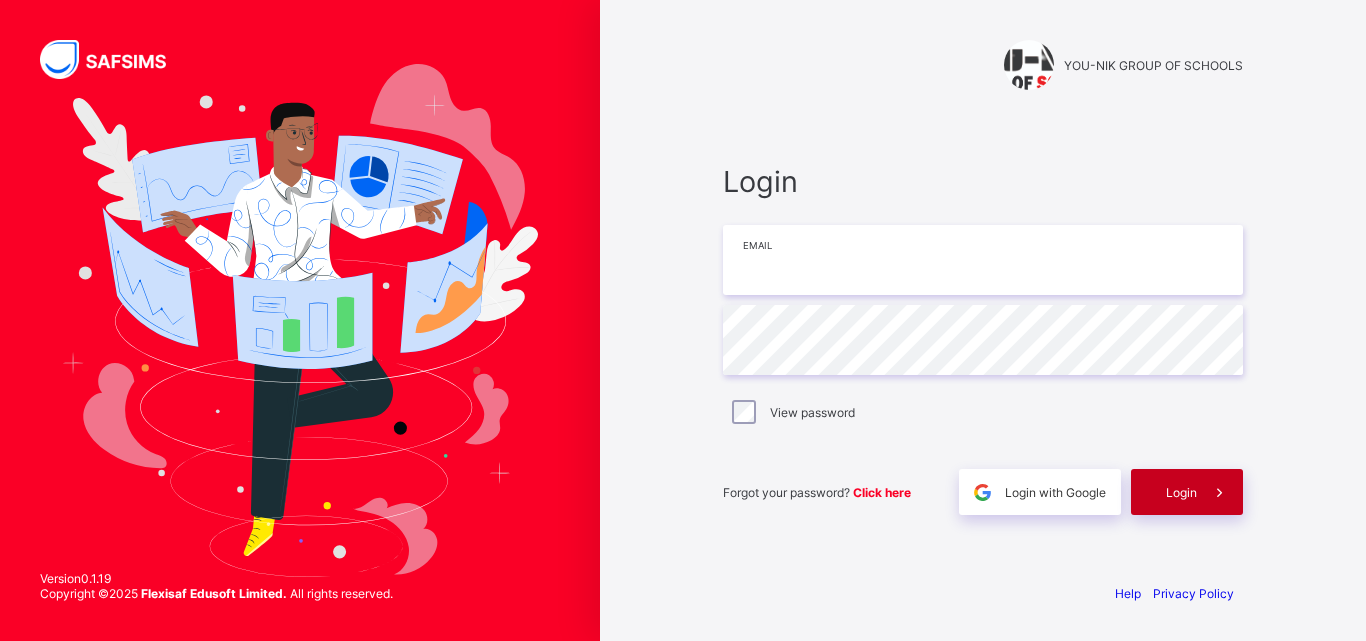 type on "**********" 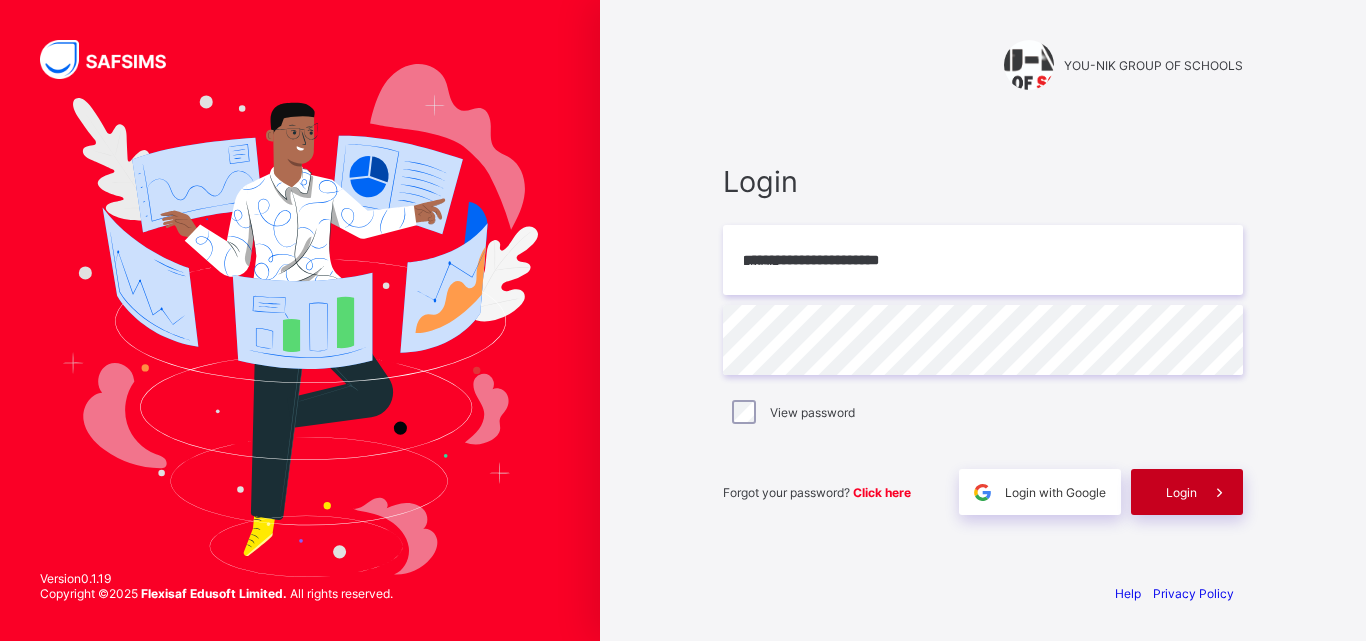 click on "Login" at bounding box center [1181, 492] 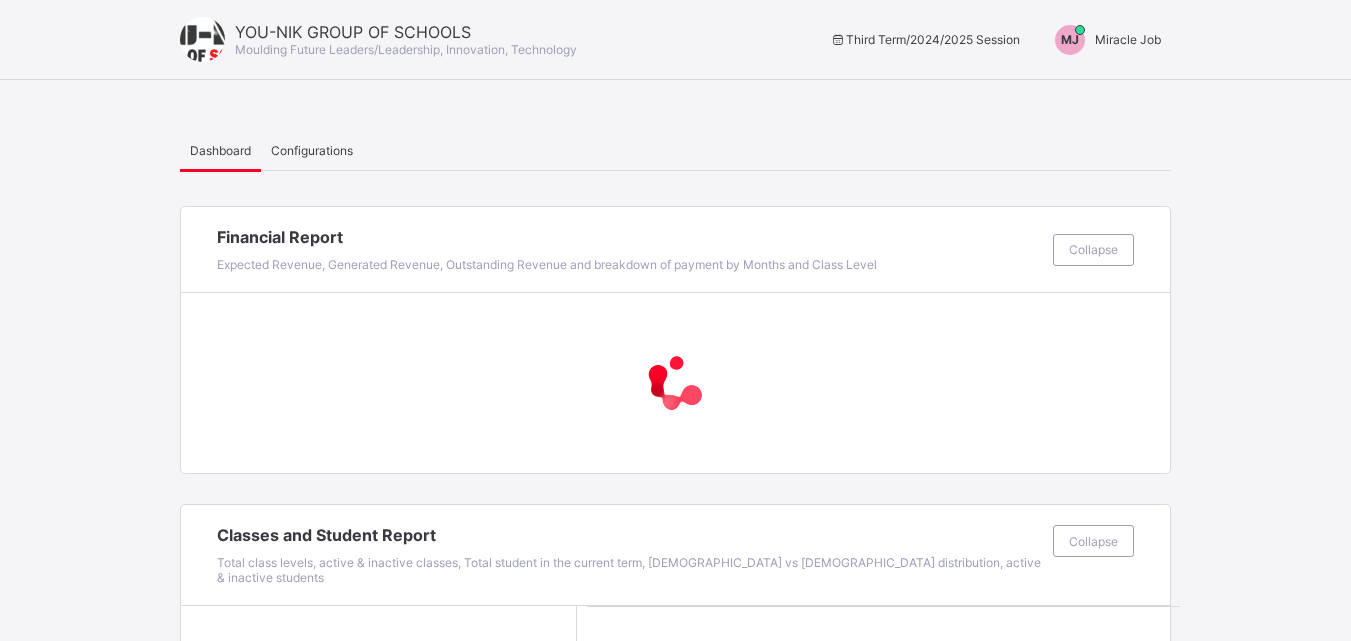 click on "[PERSON_NAME] Job" at bounding box center [1103, 40] 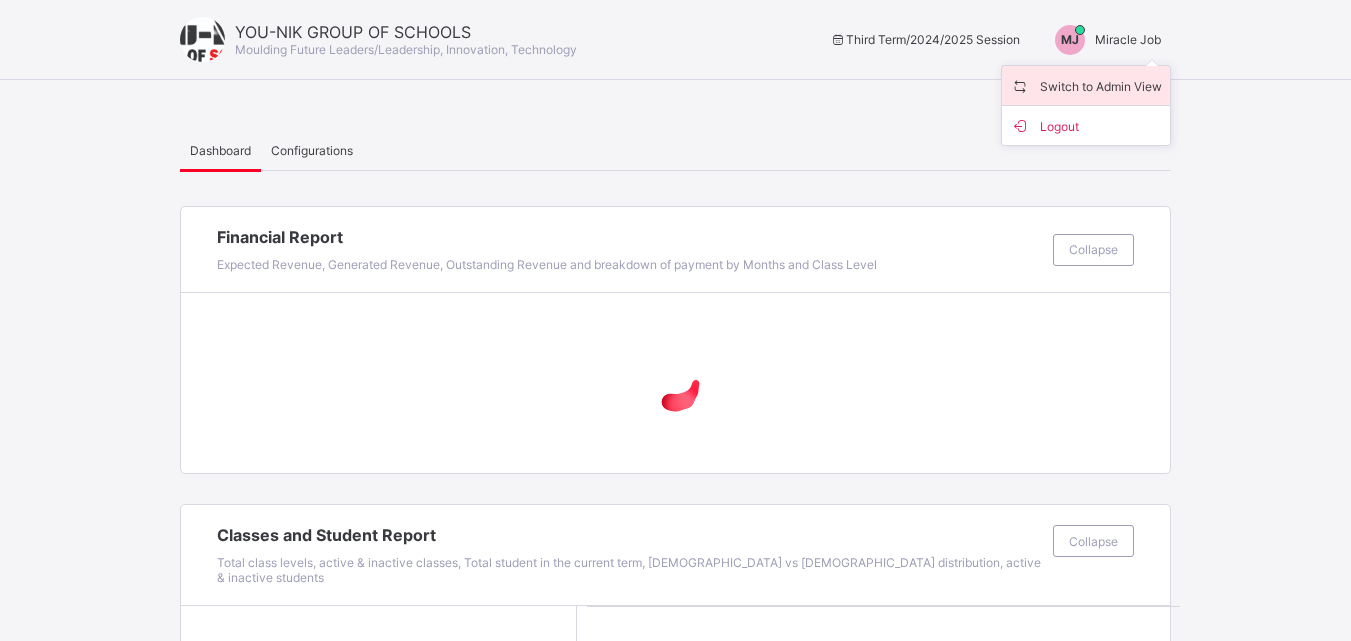 click on "Switch to Admin View" at bounding box center [1086, 85] 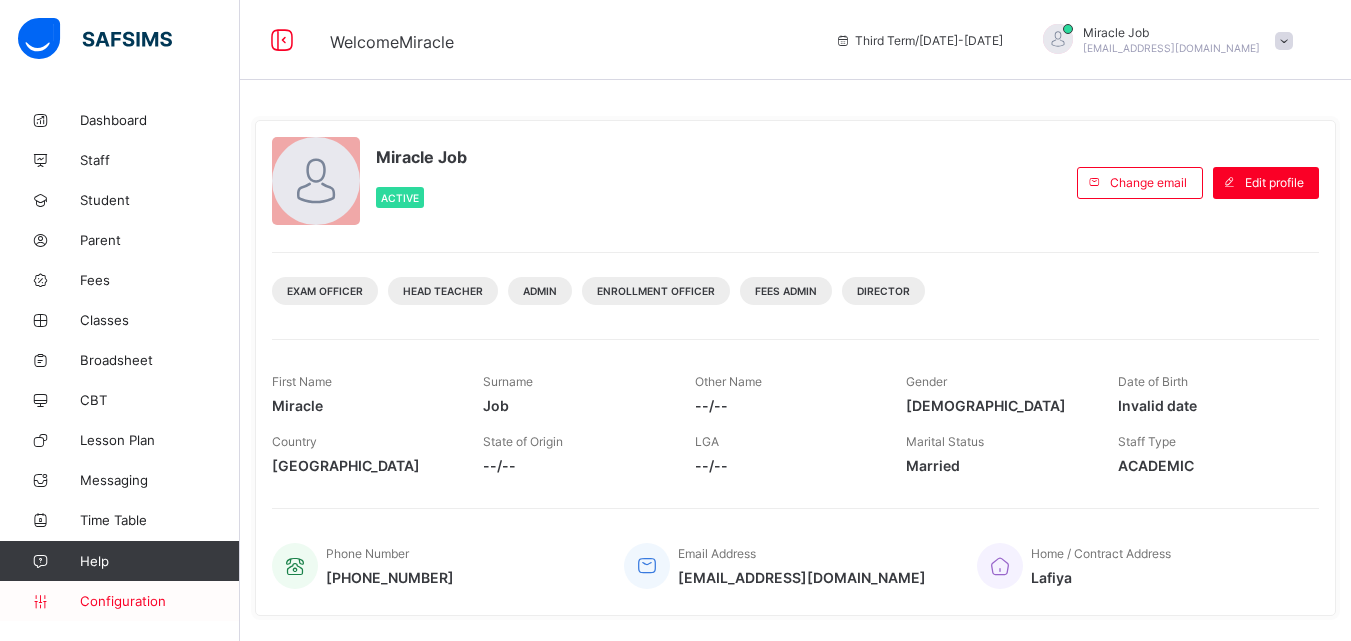 click on "Configuration" at bounding box center (119, 601) 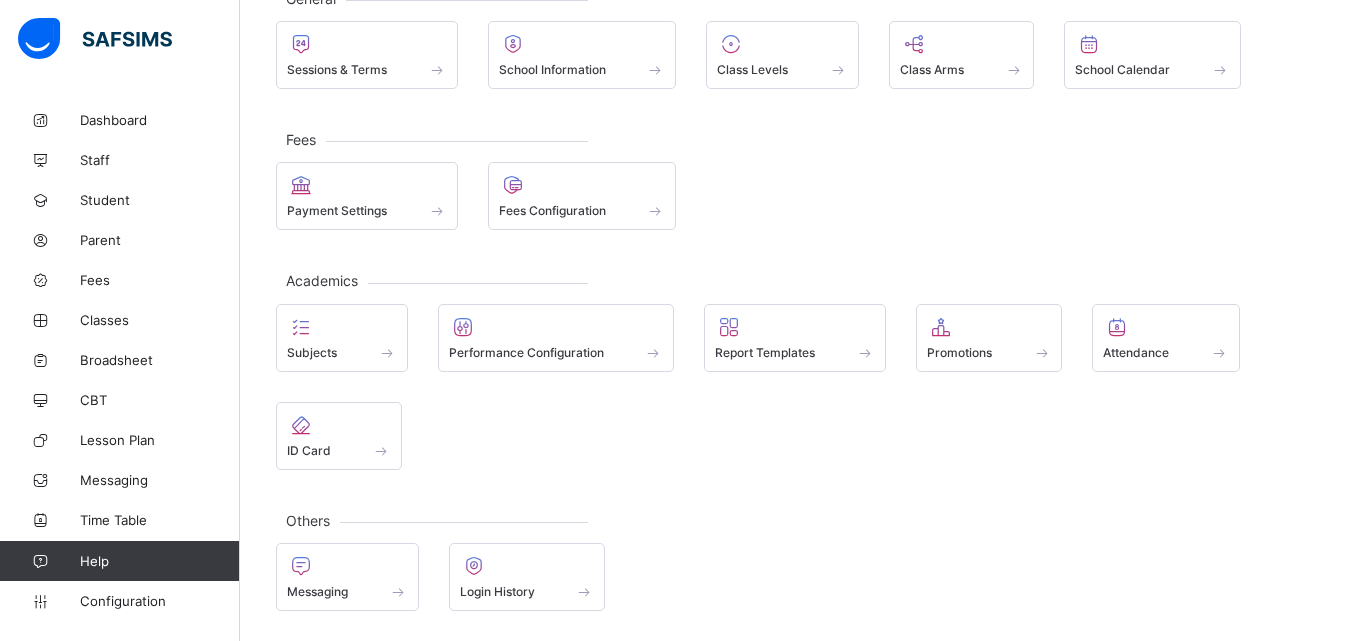 scroll, scrollTop: 0, scrollLeft: 0, axis: both 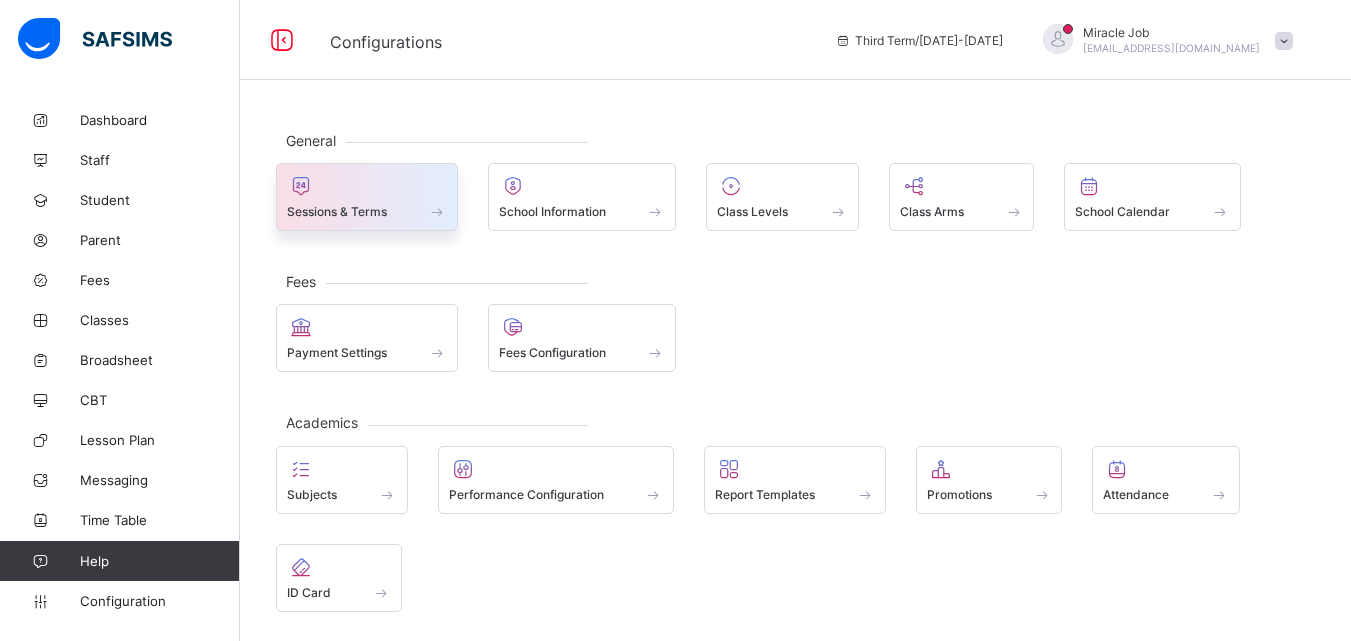 click on "Sessions & Terms" at bounding box center [367, 211] 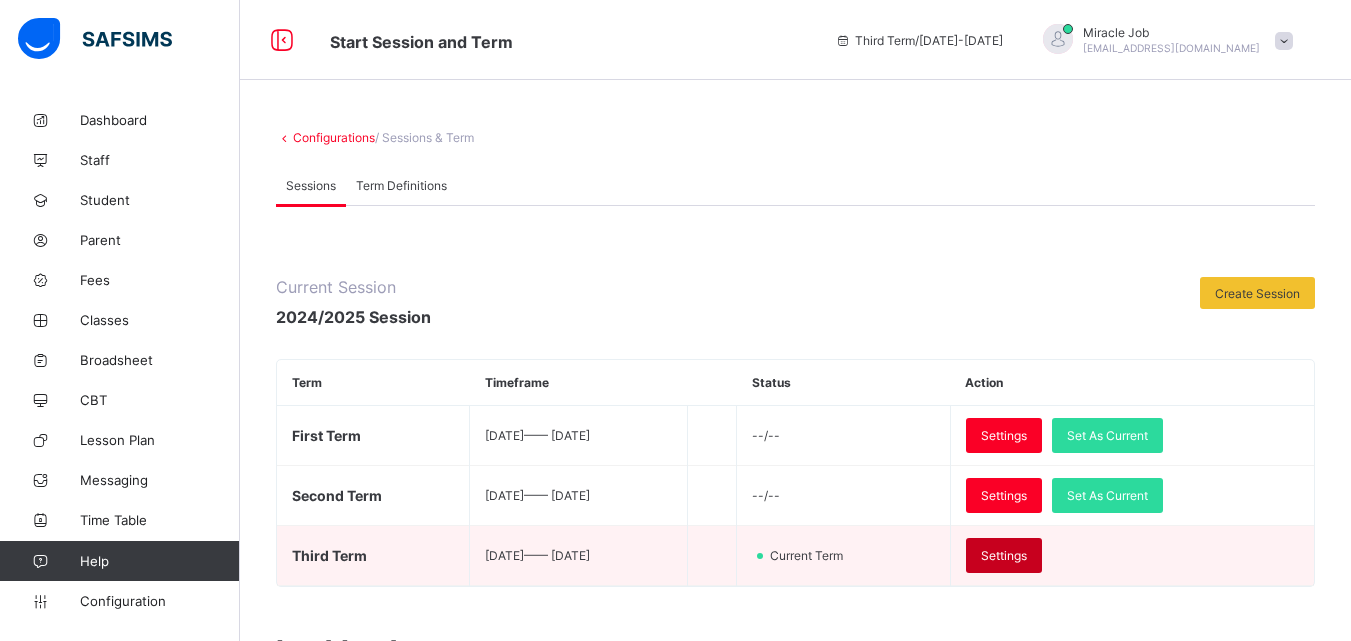 click on "Settings" at bounding box center [1004, 555] 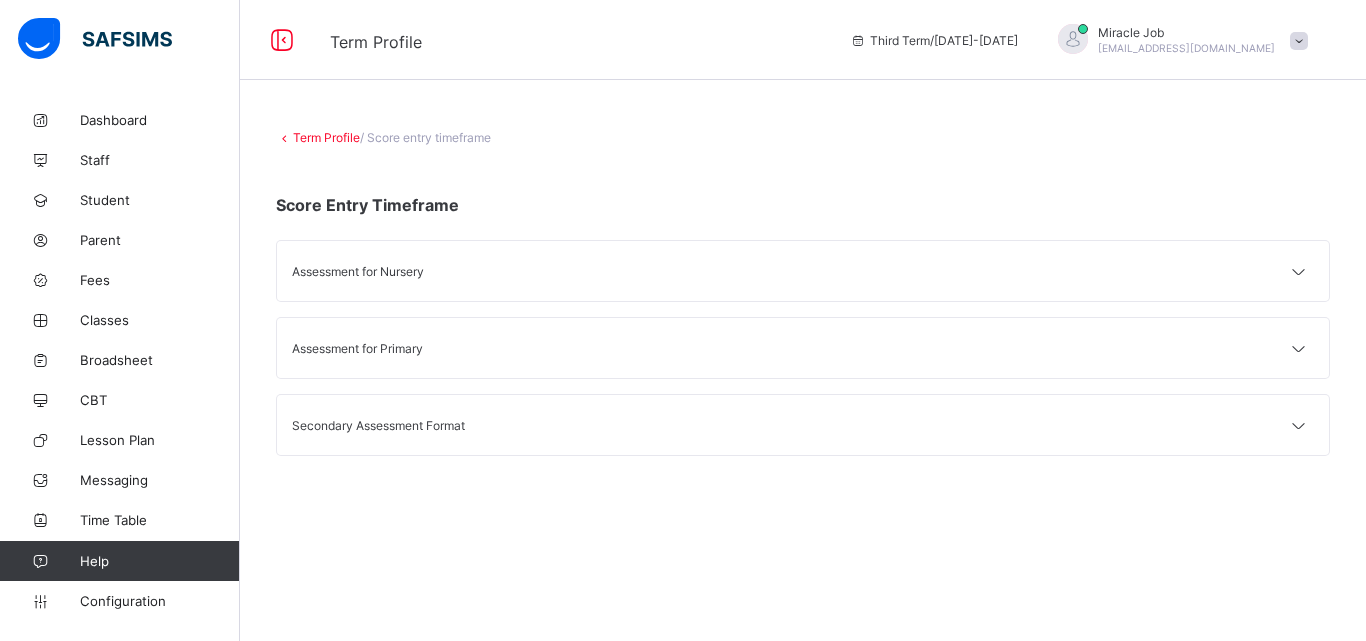 click on "Secondary Assessment Format" at bounding box center [803, 425] 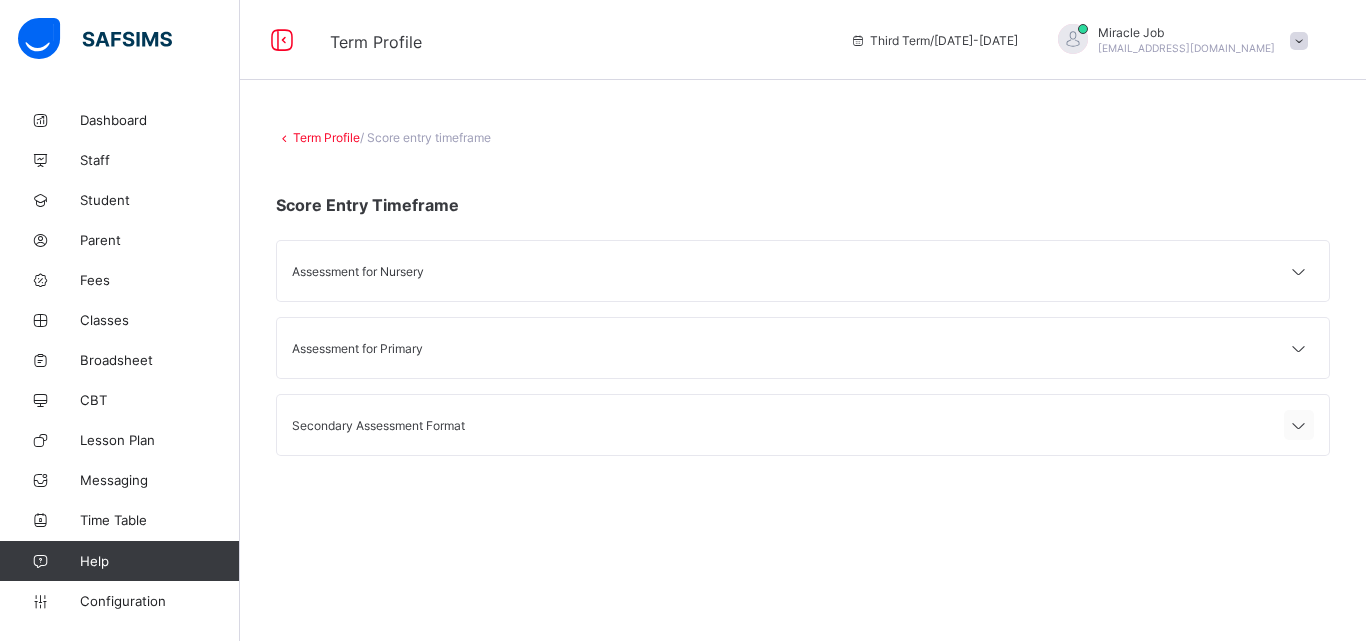 click at bounding box center (1299, 426) 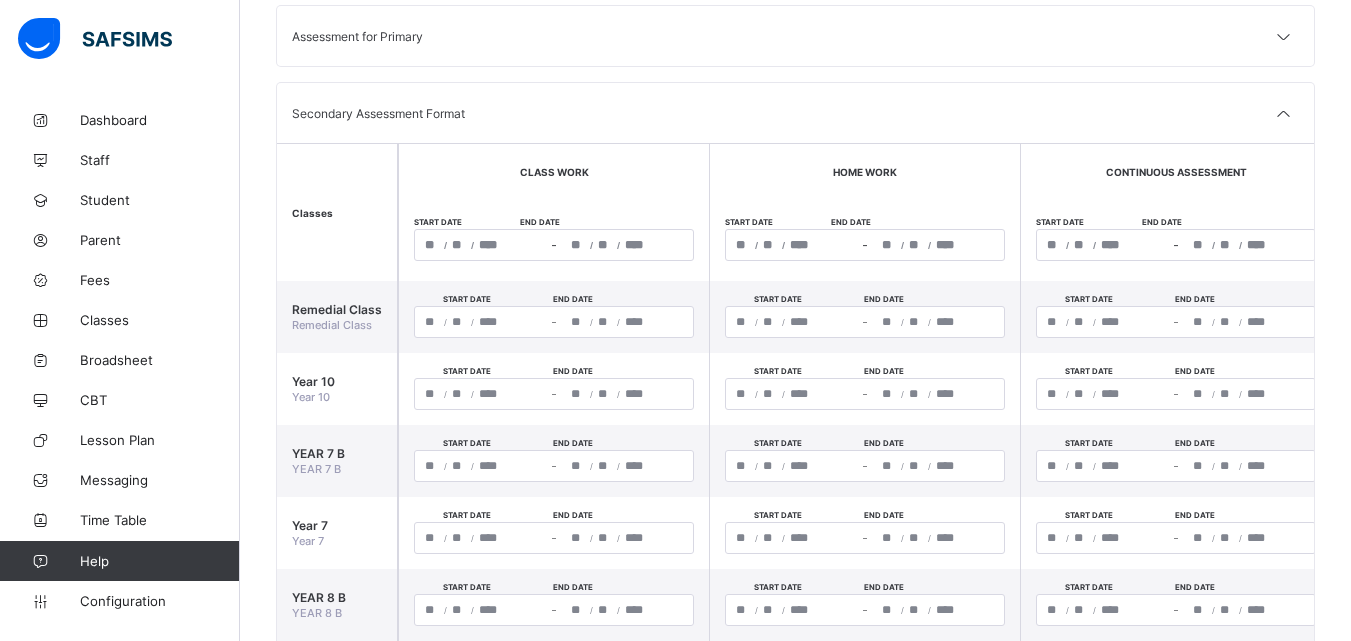 scroll, scrollTop: 323, scrollLeft: 0, axis: vertical 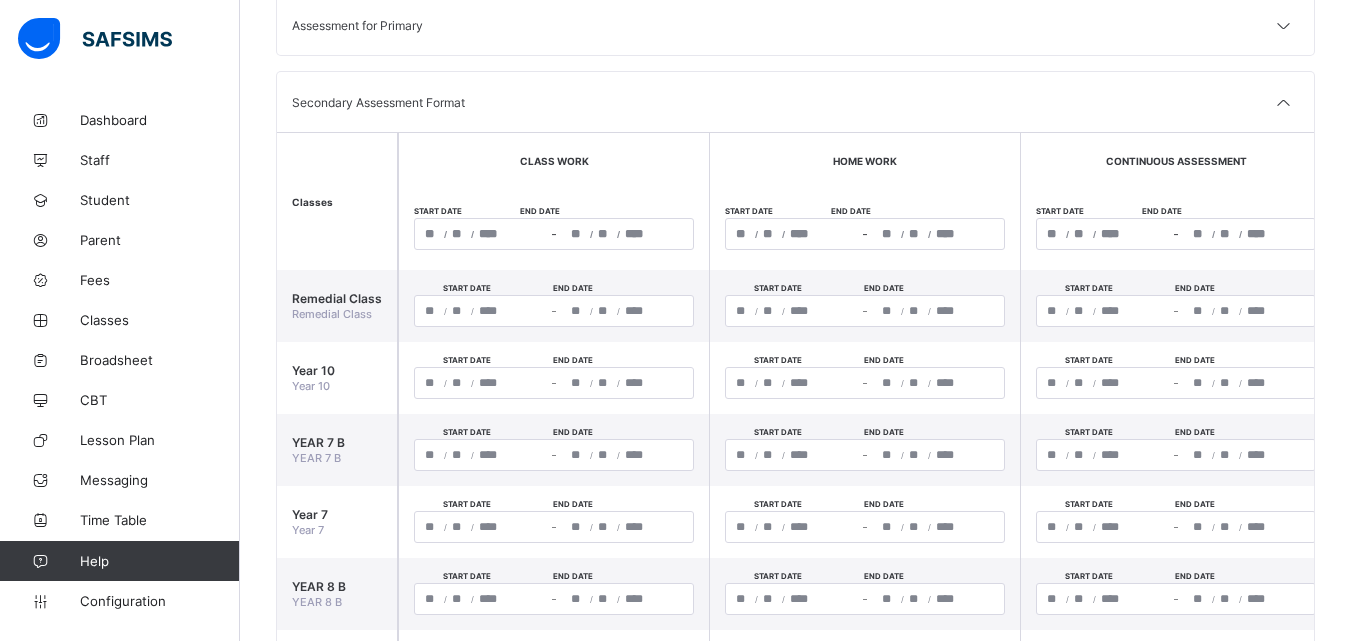 click on "/ / – / /" at bounding box center [554, 234] 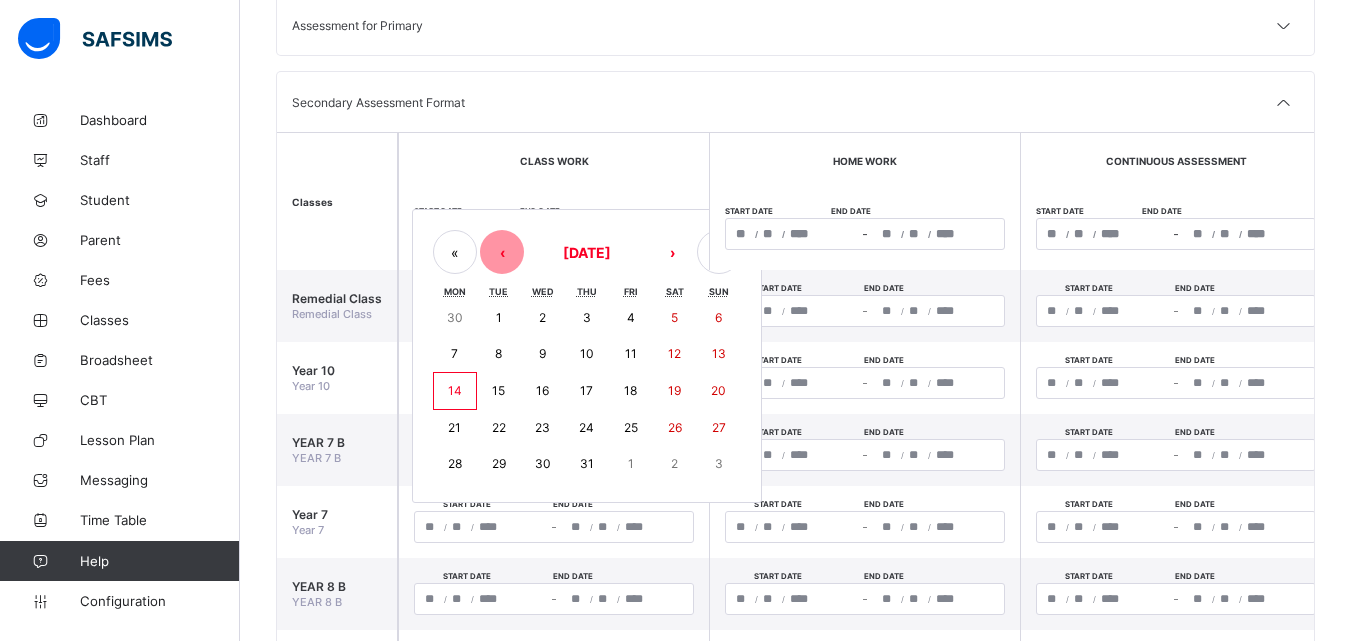 click on "‹" at bounding box center (502, 252) 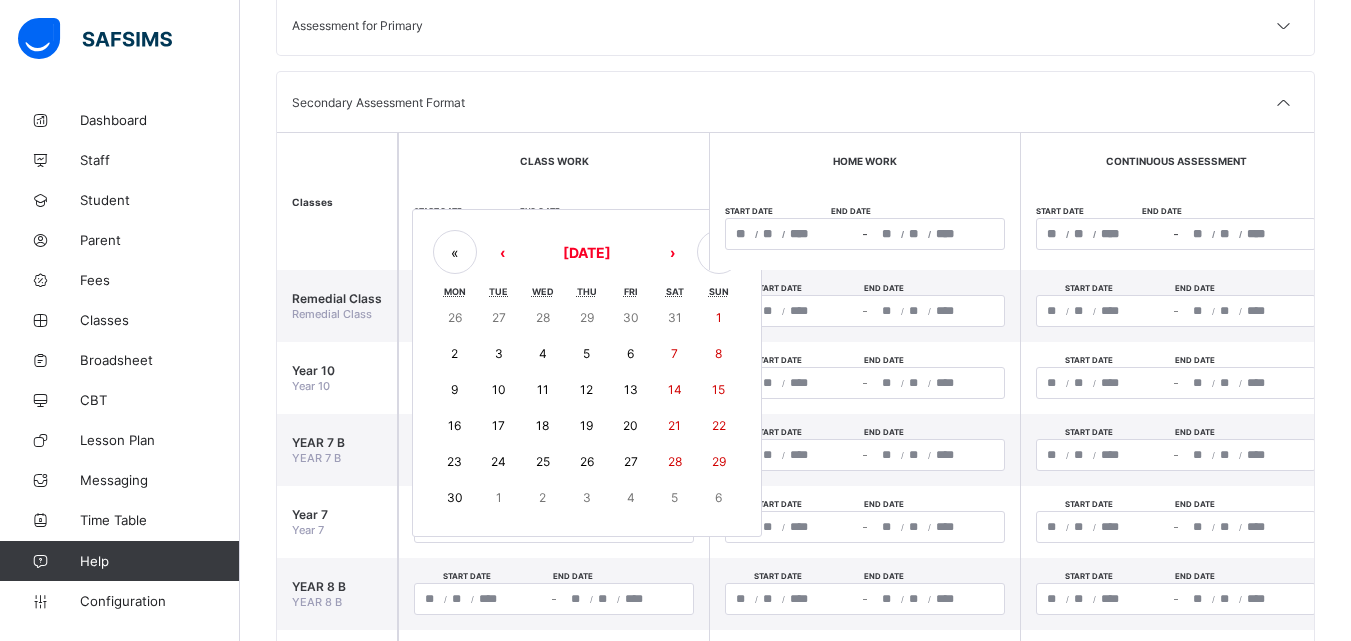 click on "18" at bounding box center [543, 426] 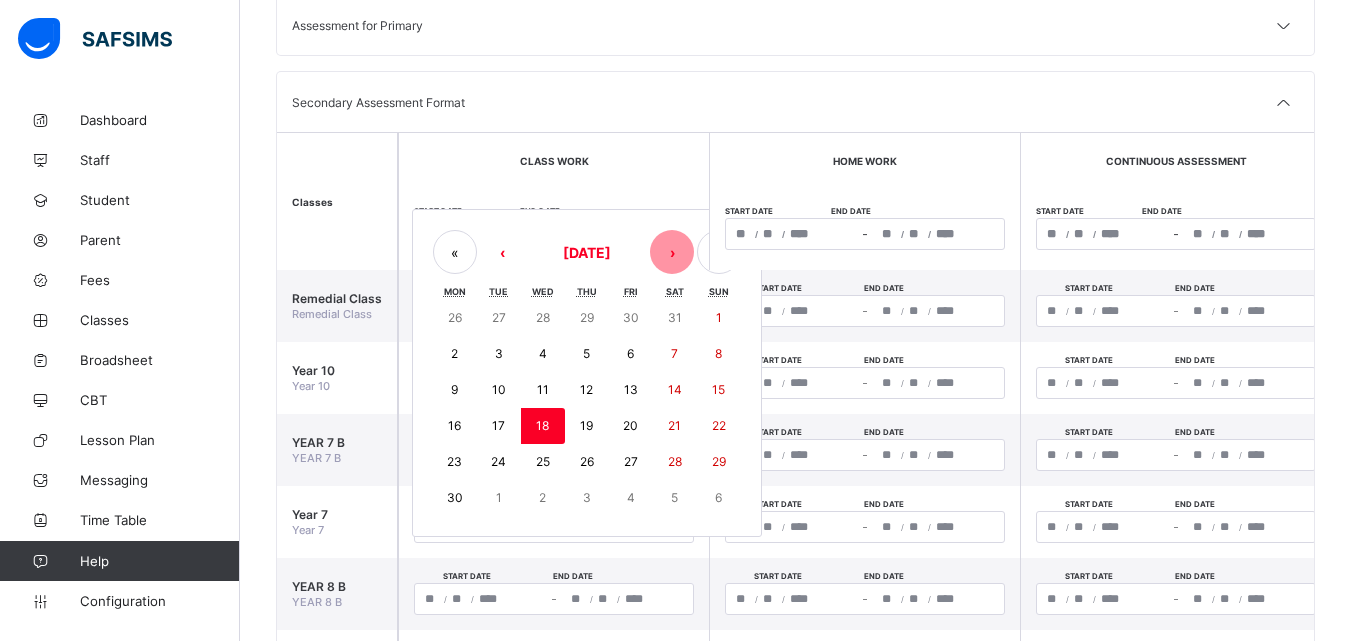 click on "›" at bounding box center (672, 252) 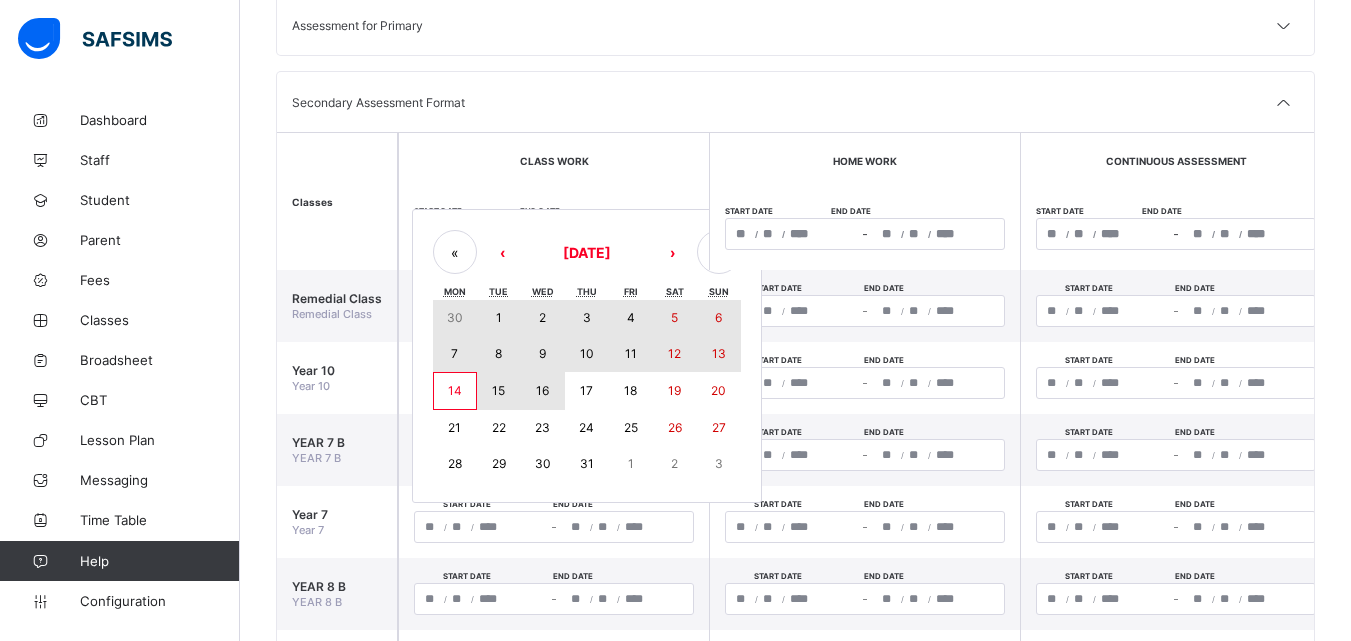click on "16" at bounding box center [542, 390] 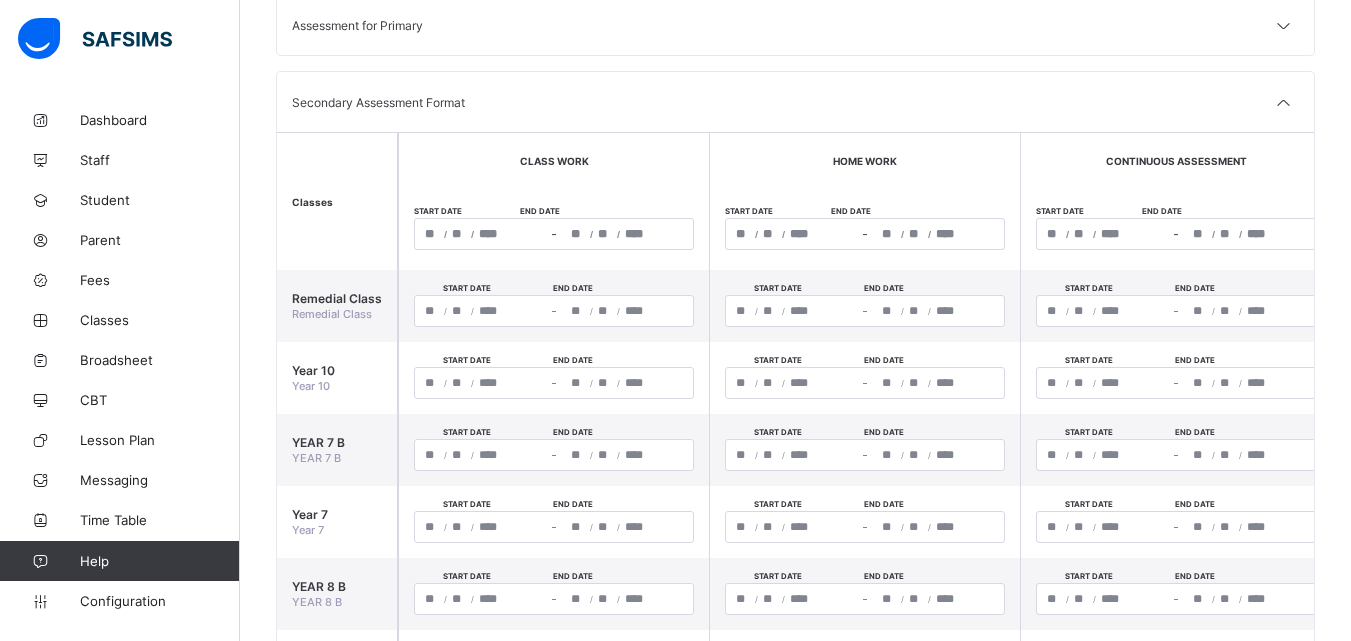 click on "/ / – / /" at bounding box center (865, 234) 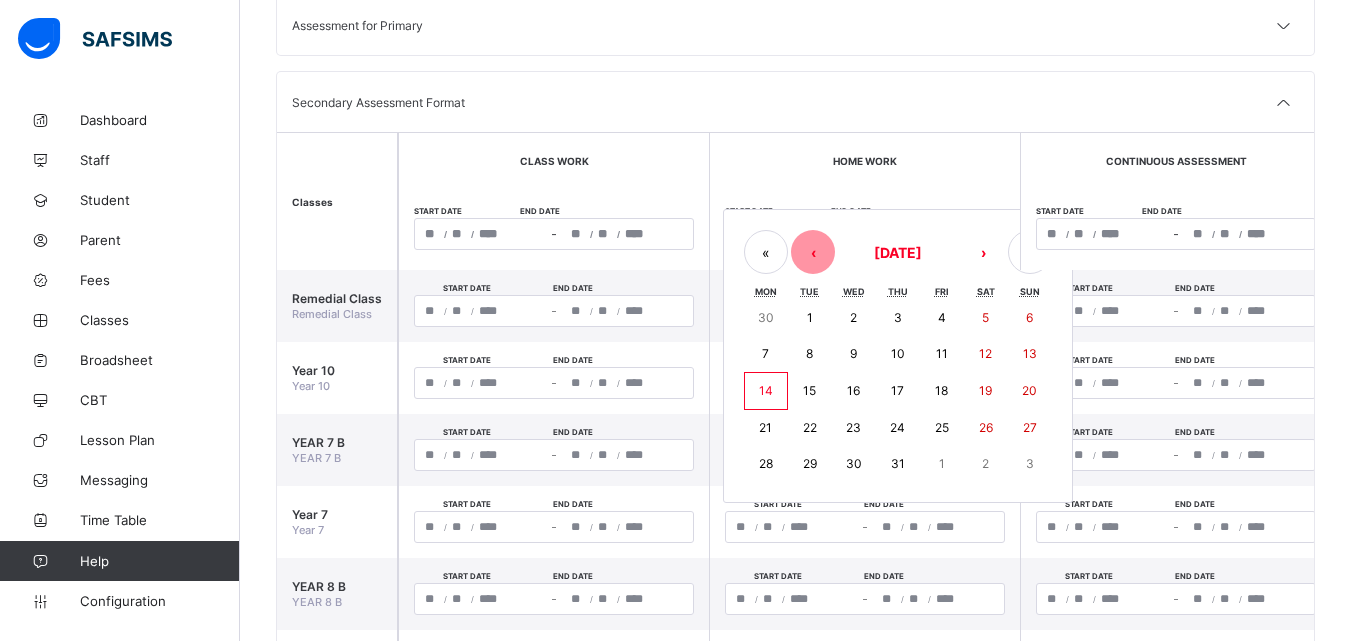 click on "‹" at bounding box center [813, 252] 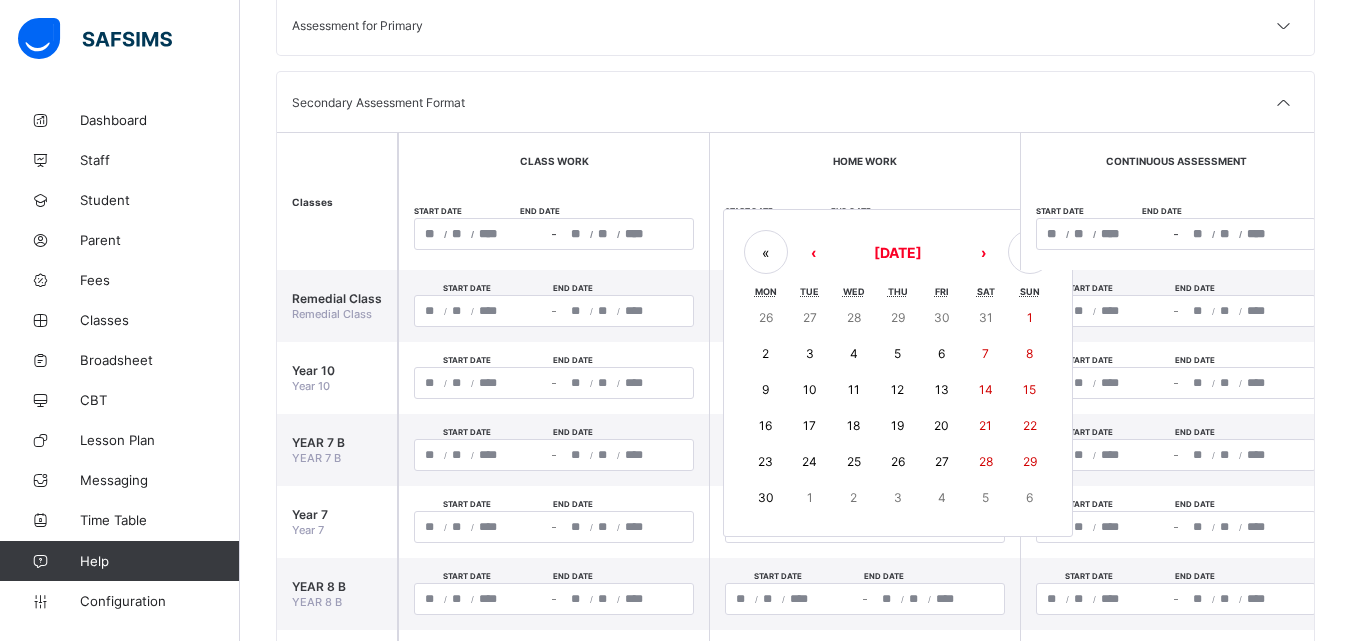 click on "18" at bounding box center (853, 425) 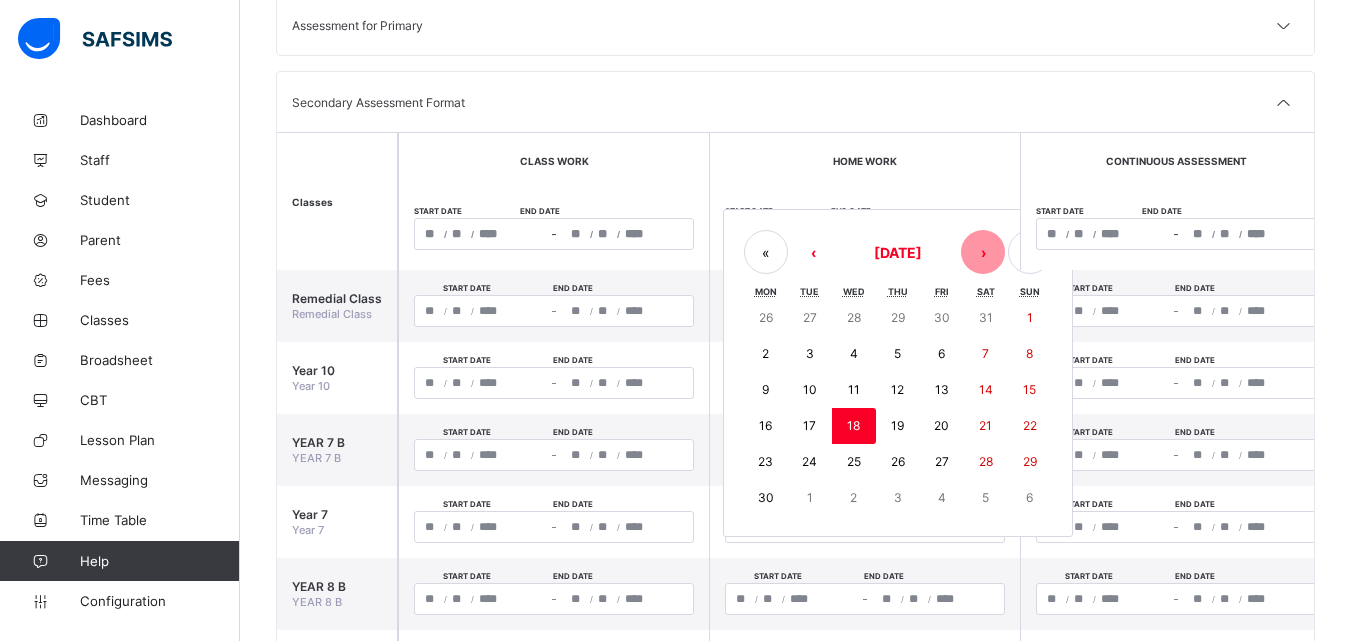 click on "›" at bounding box center (983, 252) 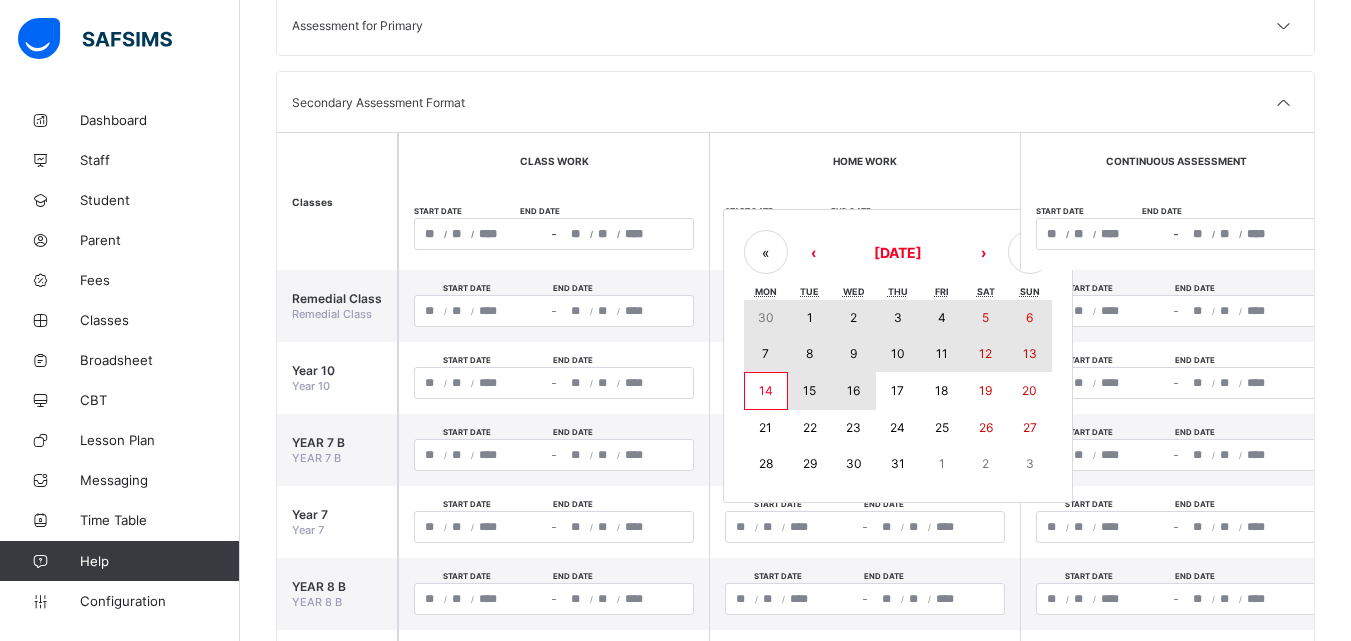 click on "16" at bounding box center [853, 390] 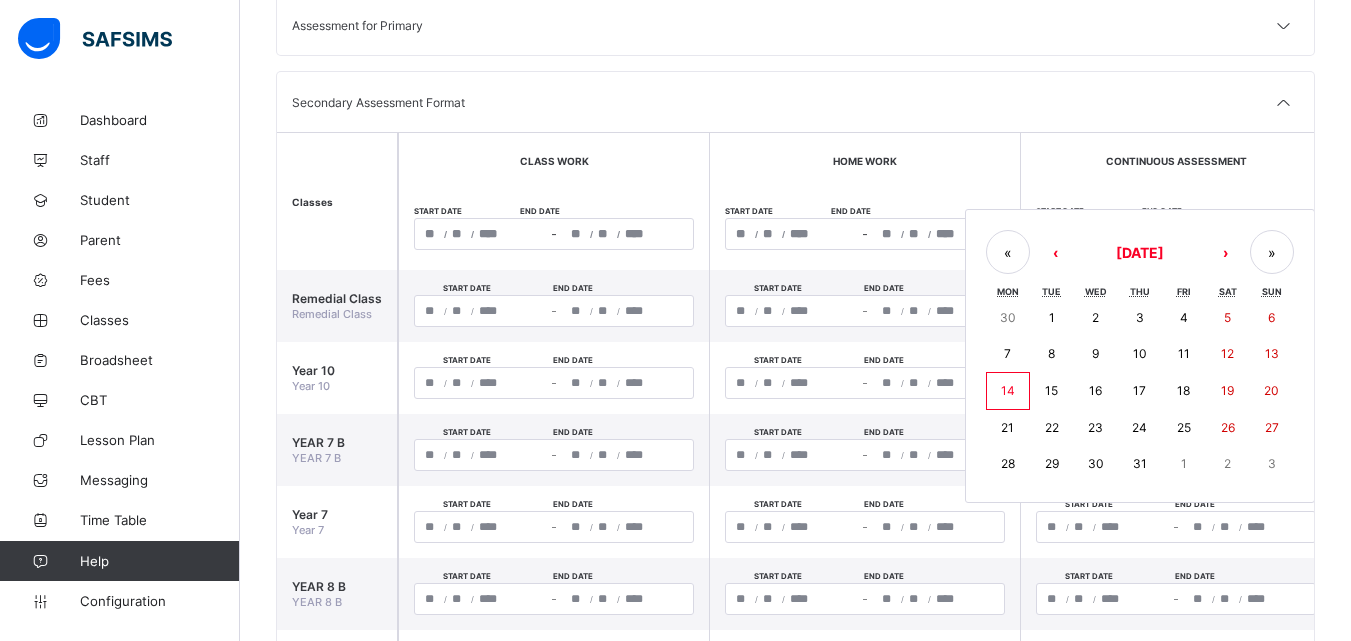 click on "/ / – / / « ‹ [DATE] › » Mon Tue Wed Thu Fri Sat Sun 30 1 2 3 4 5 6 7 8 9 10 11 12 13 14 15 16 17 18 19 20 21 22 23 24 25 26 27 28 29 30 31 1 2 3" at bounding box center (1176, 234) 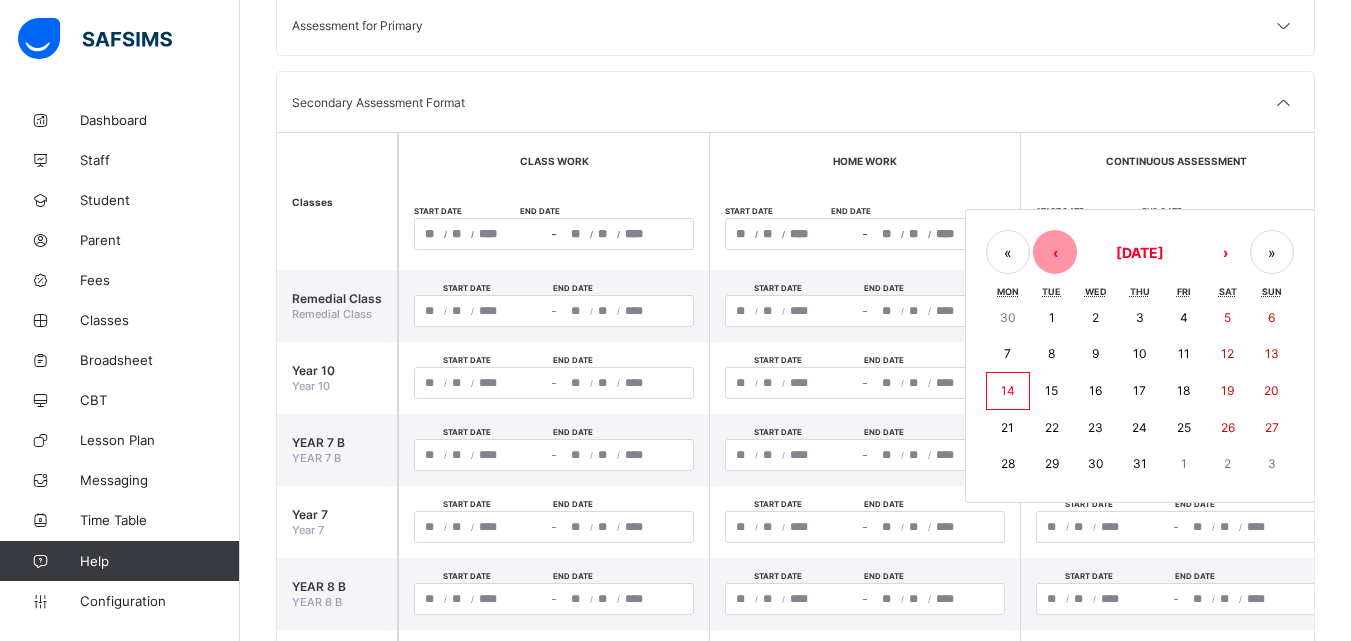 click on "‹" at bounding box center [1055, 252] 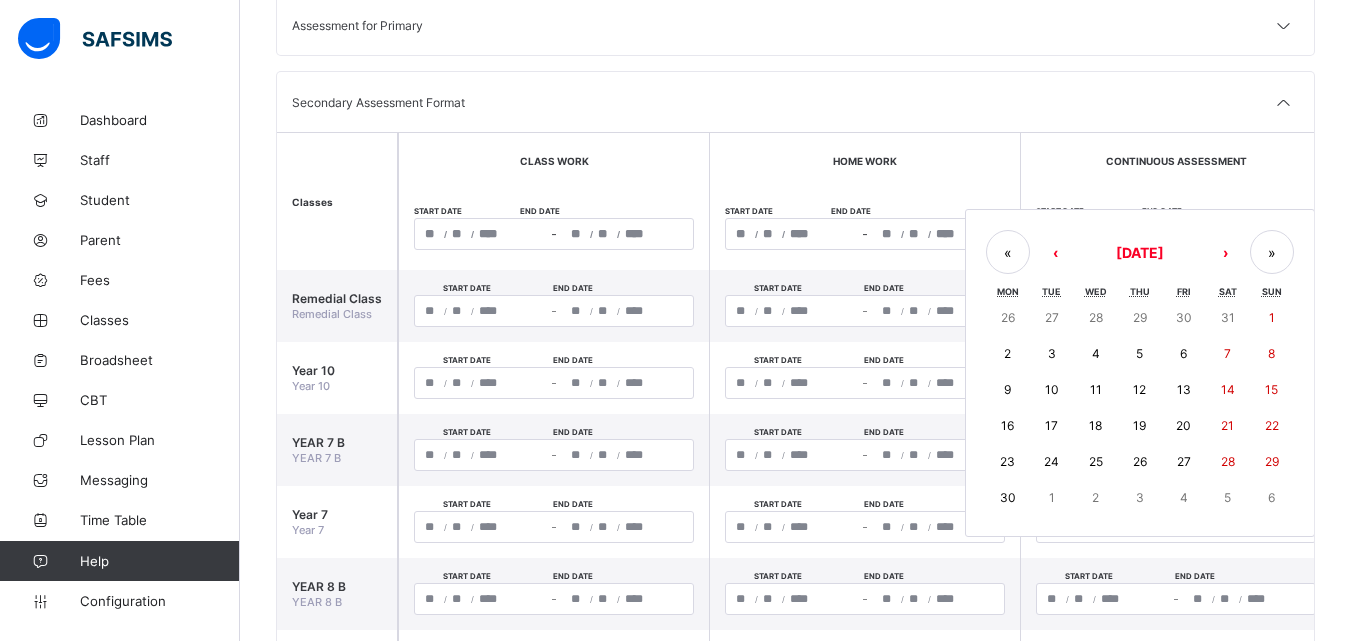 click on "18" at bounding box center (1095, 425) 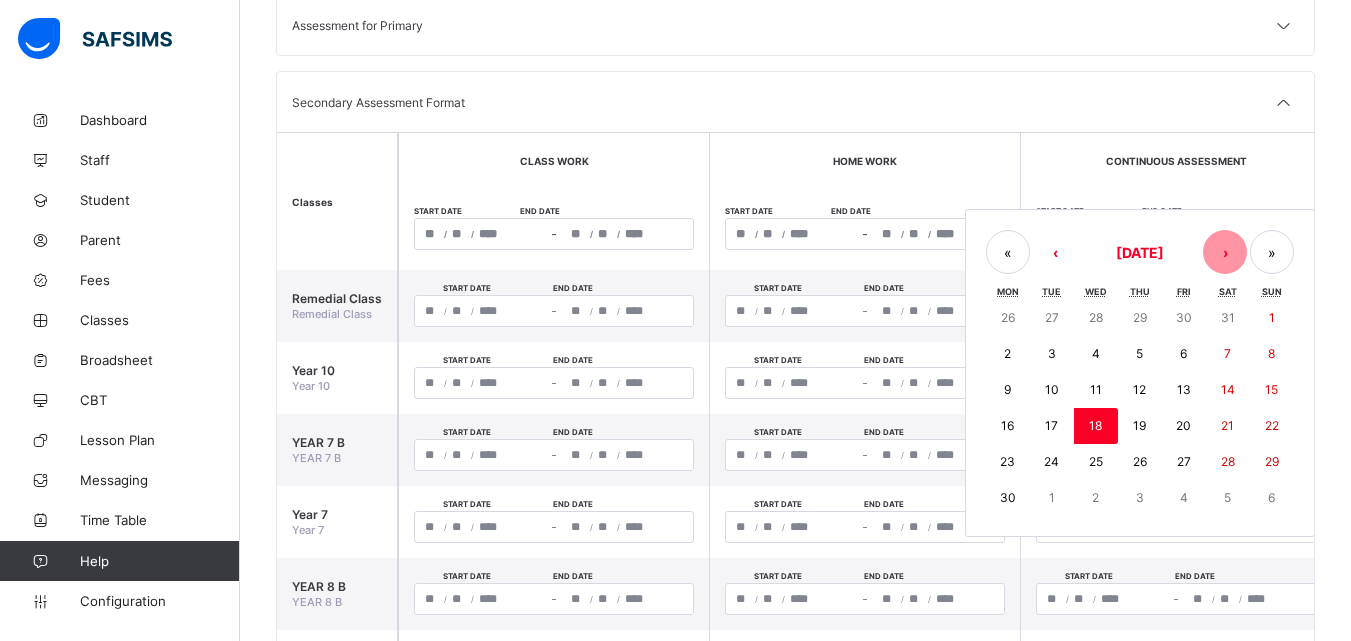 click on "›" at bounding box center [1225, 252] 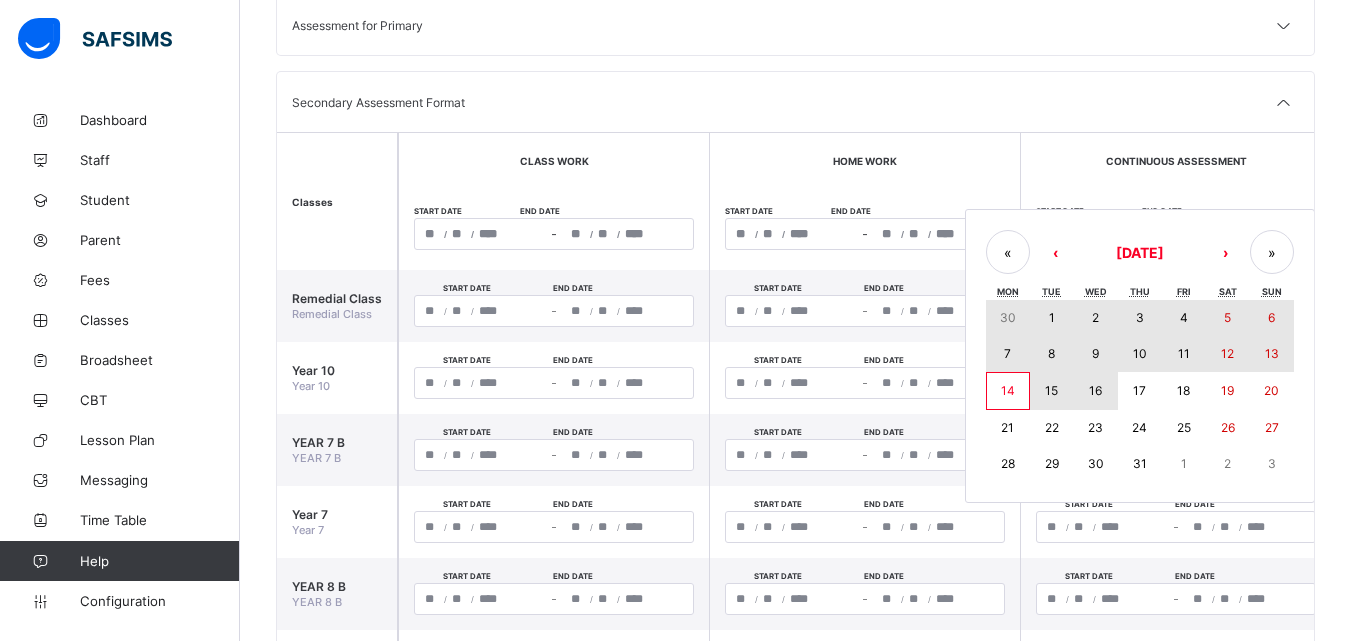 click on "16" at bounding box center [1095, 390] 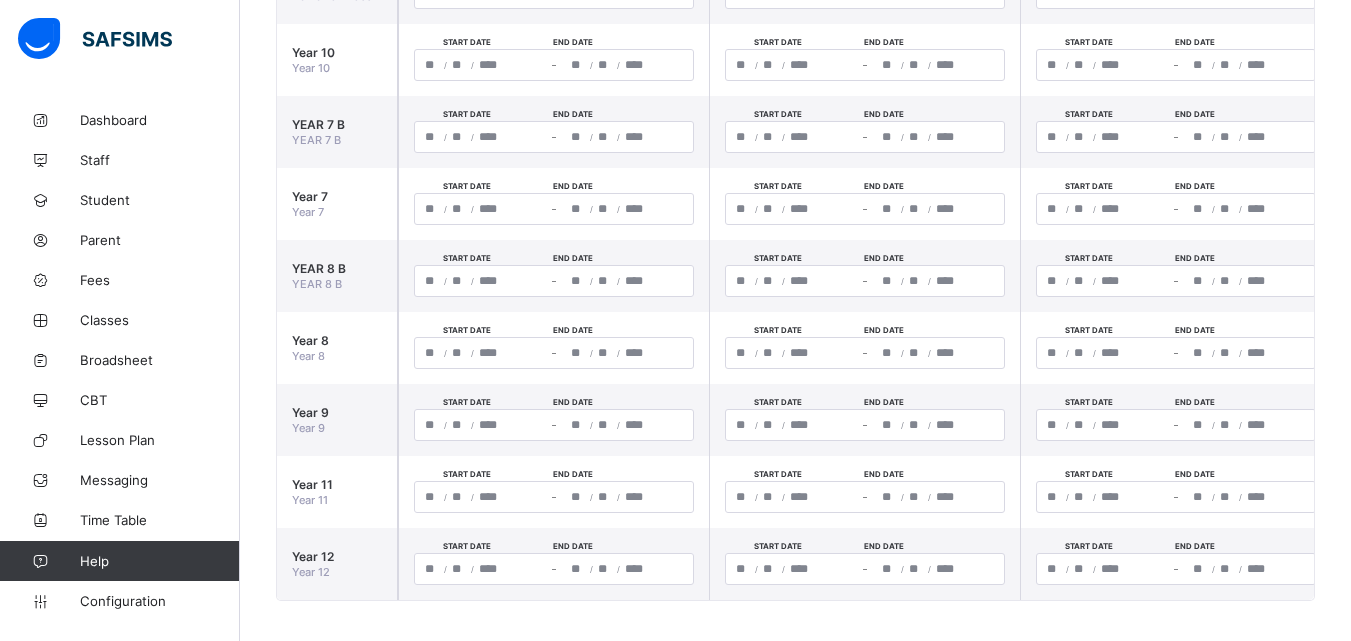 scroll, scrollTop: 654, scrollLeft: 0, axis: vertical 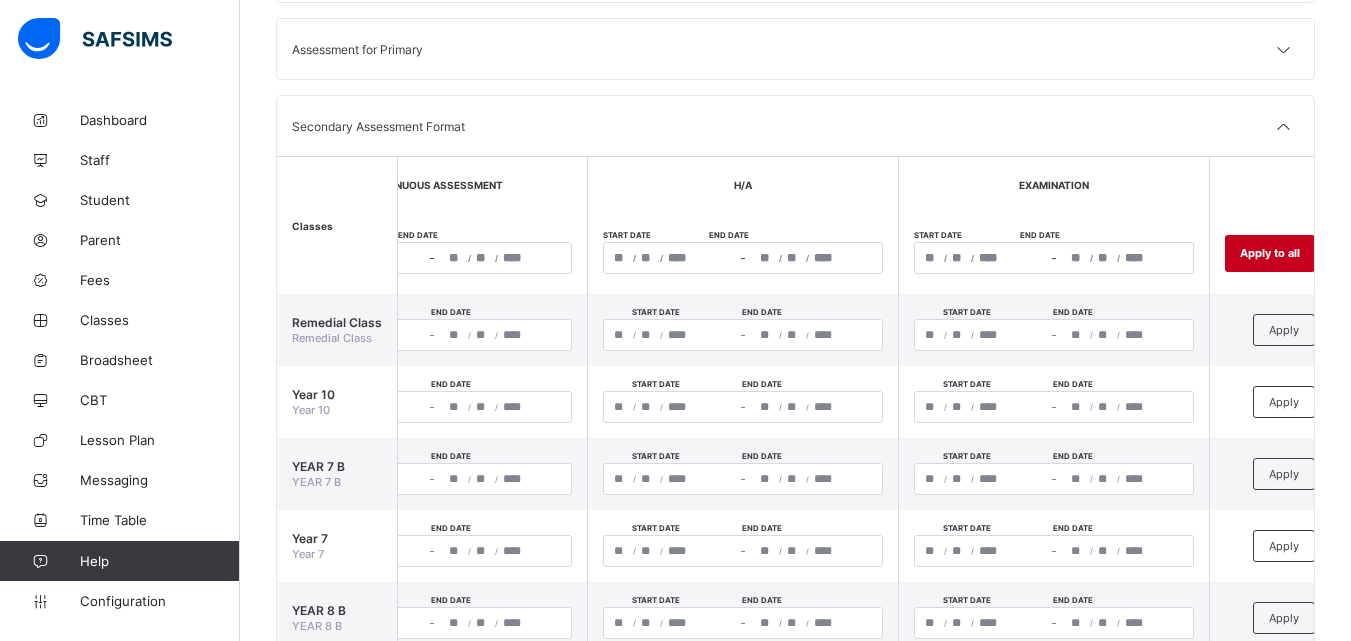 click on "Apply to all" at bounding box center (1270, 253) 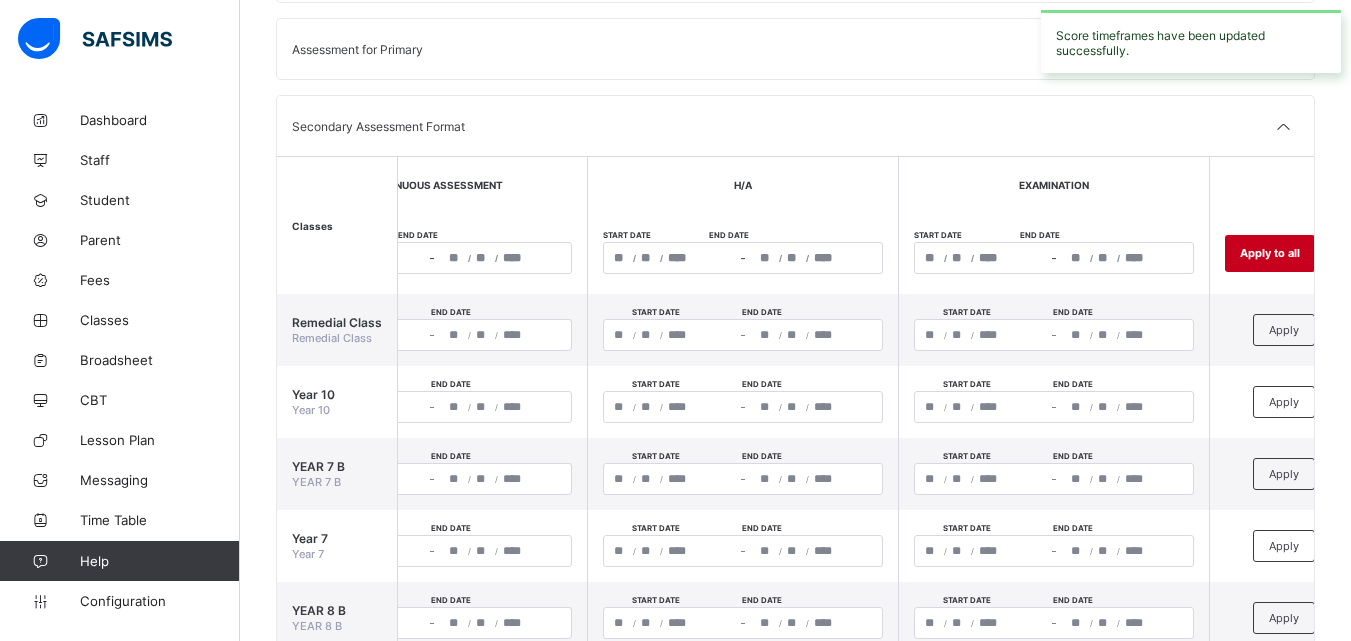 type on "**********" 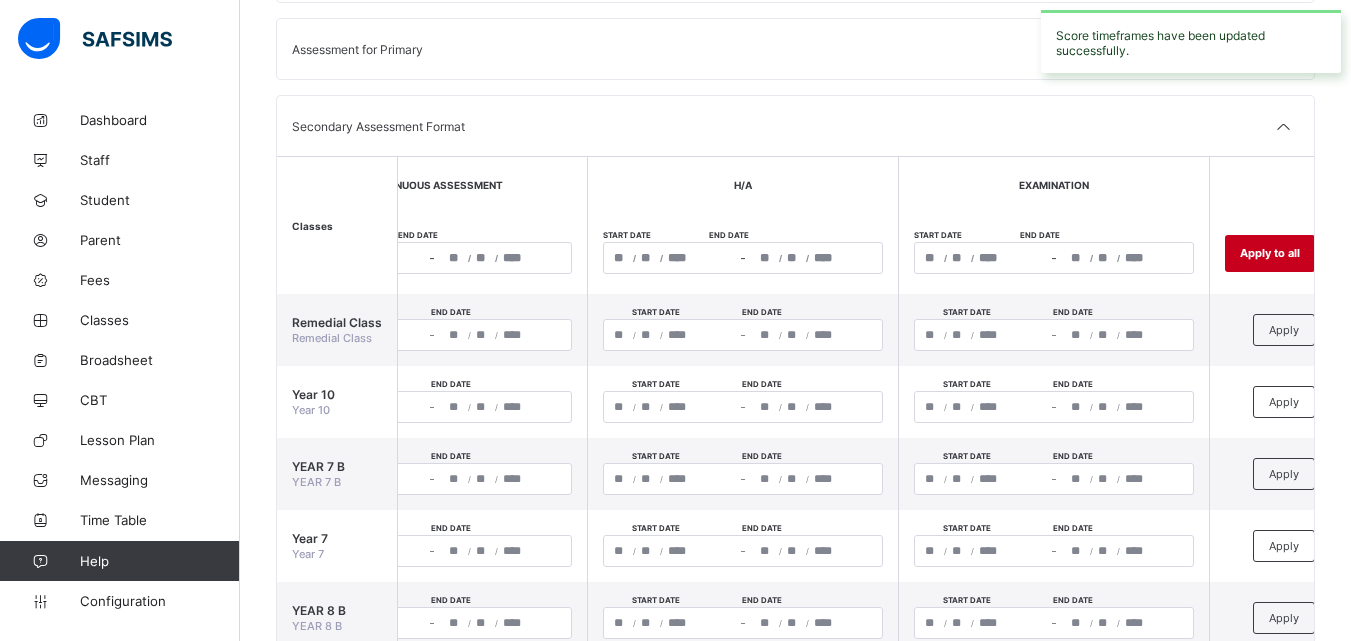 type on "**" 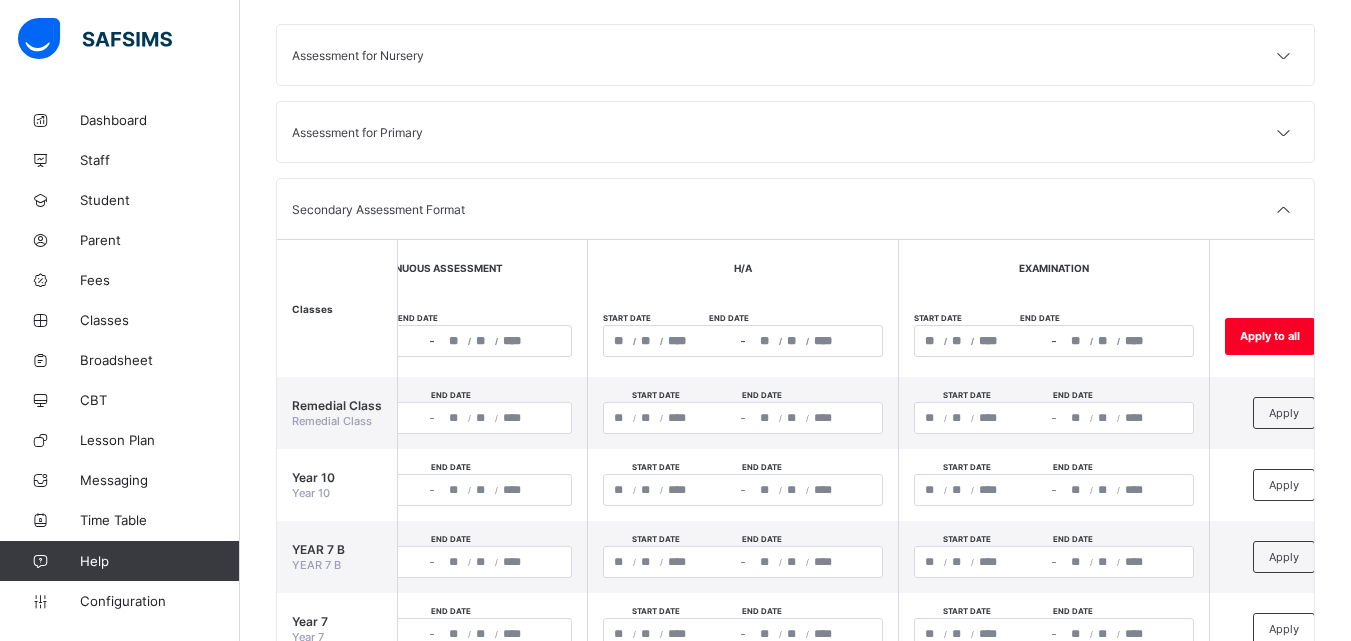 scroll, scrollTop: 218, scrollLeft: 0, axis: vertical 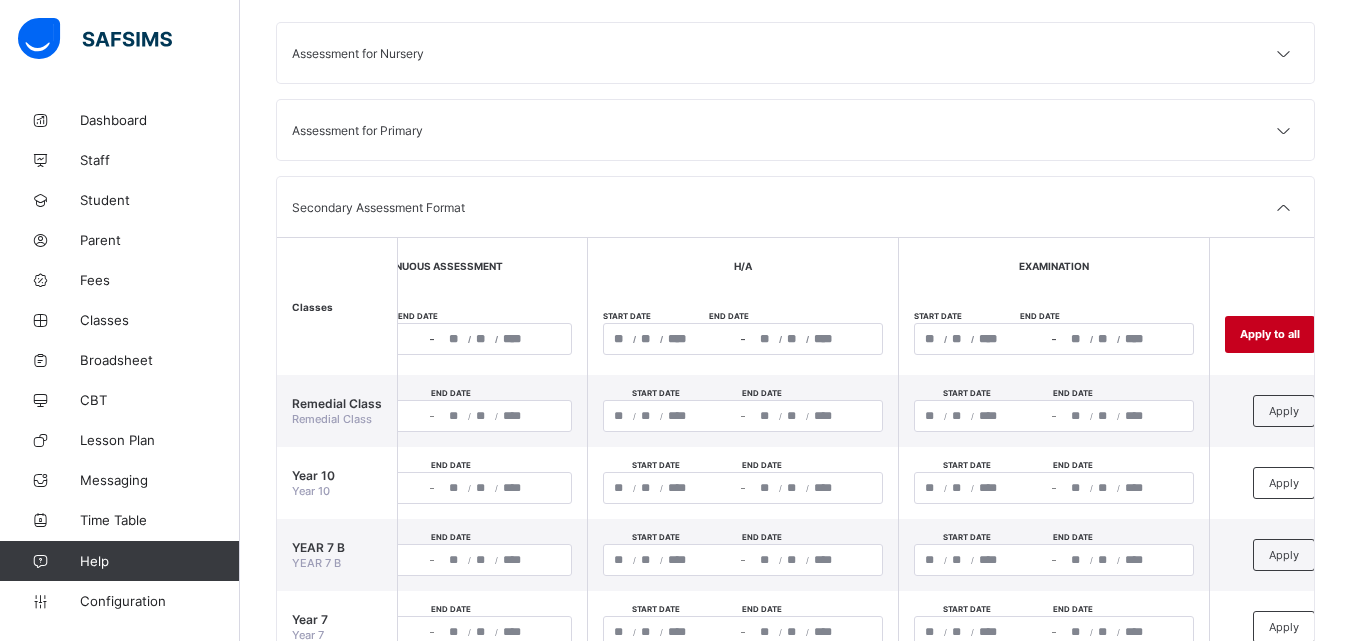 click on "Apply to all" at bounding box center [1270, 334] 